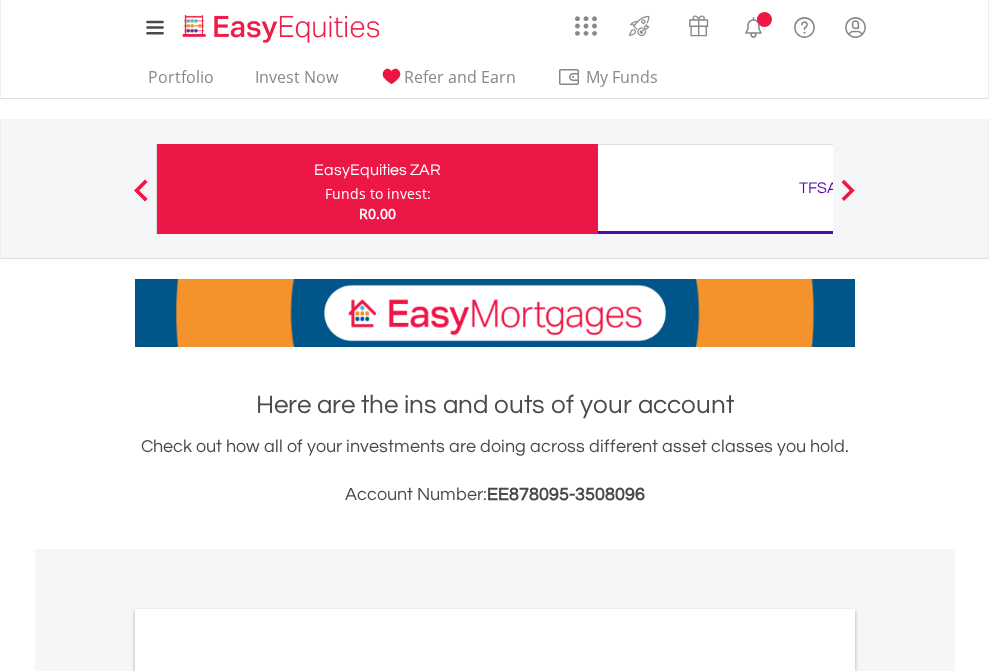 scroll, scrollTop: 0, scrollLeft: 0, axis: both 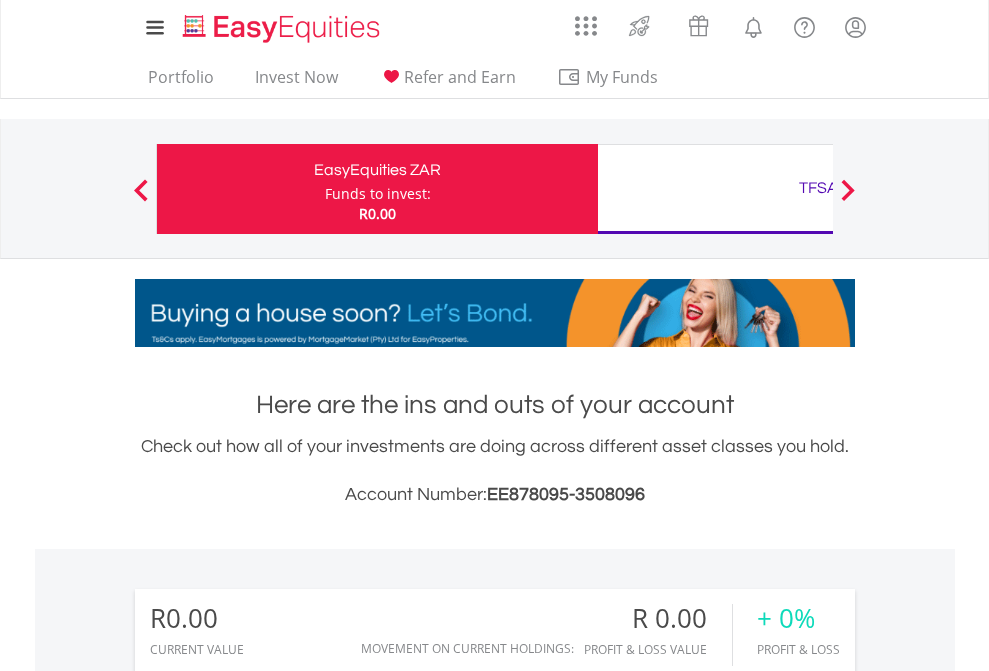 click on "Funds to invest:" at bounding box center [378, 194] 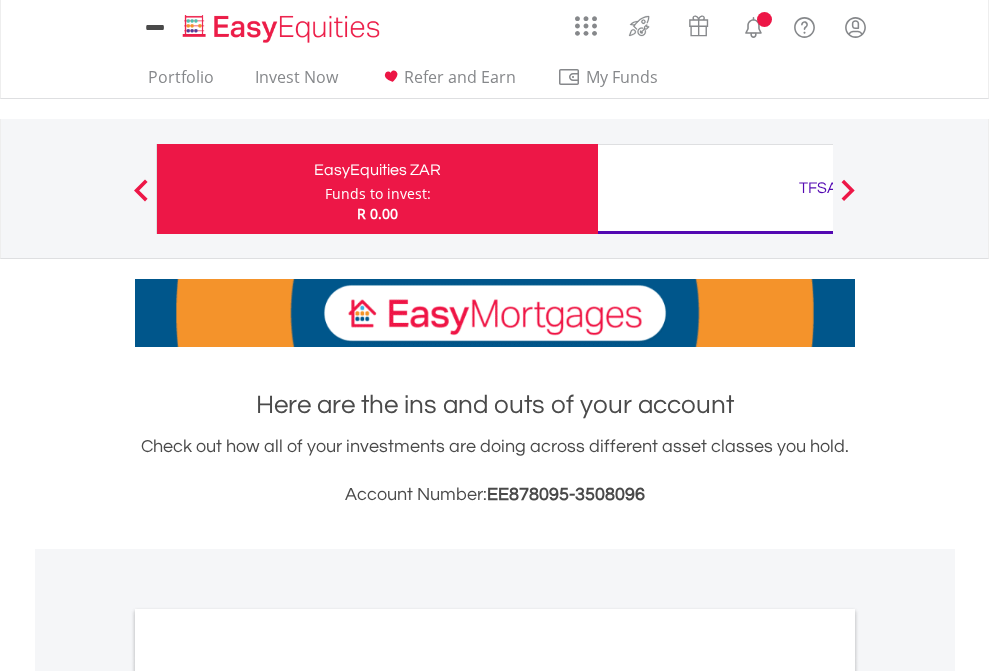scroll, scrollTop: 0, scrollLeft: 0, axis: both 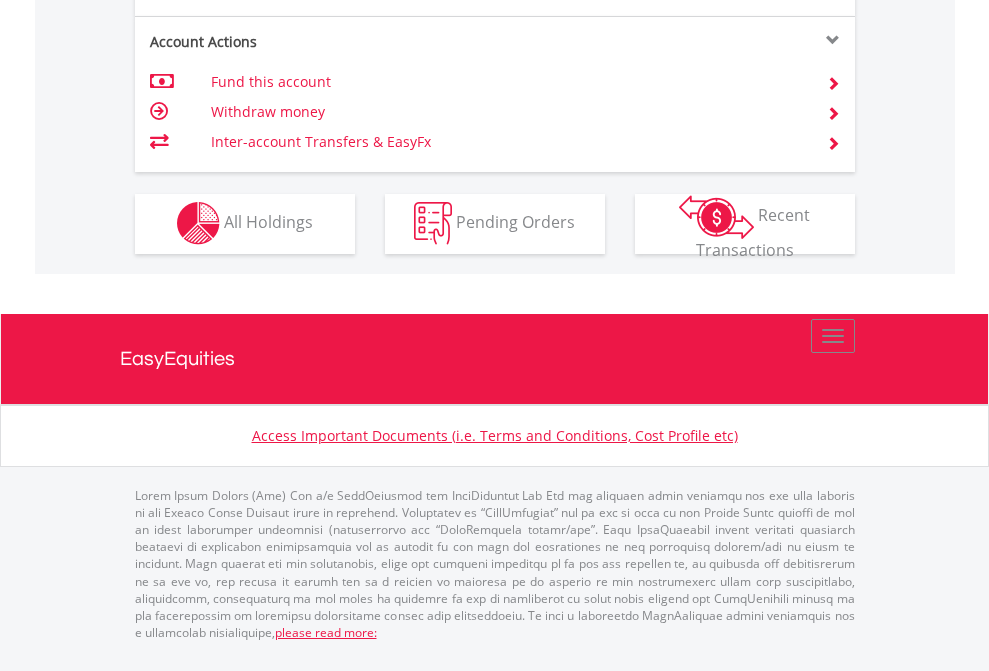 click on "Investment types" at bounding box center [706, -353] 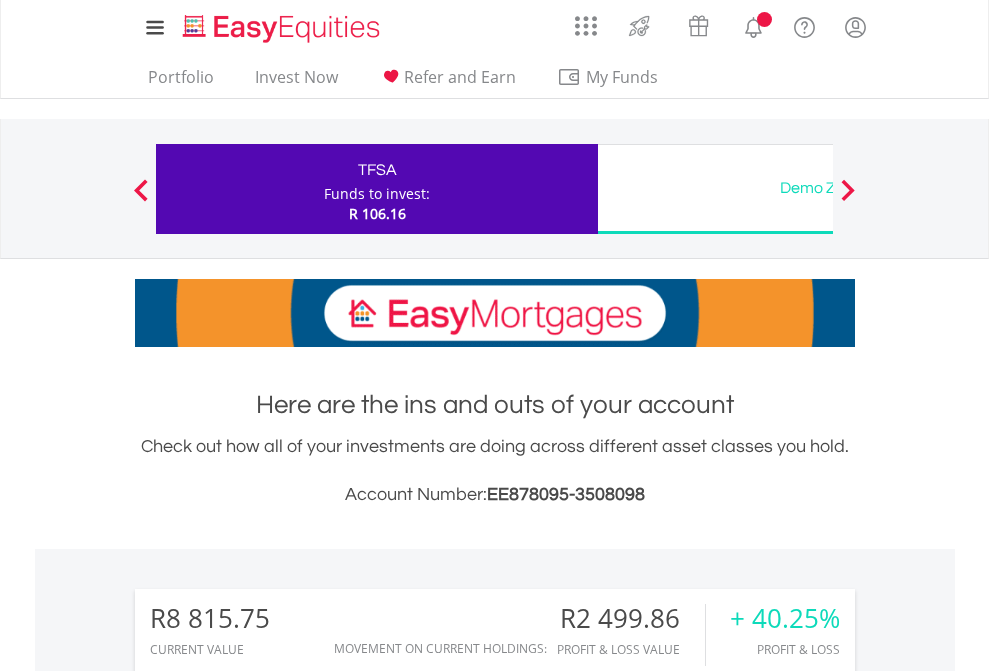 scroll, scrollTop: 0, scrollLeft: 0, axis: both 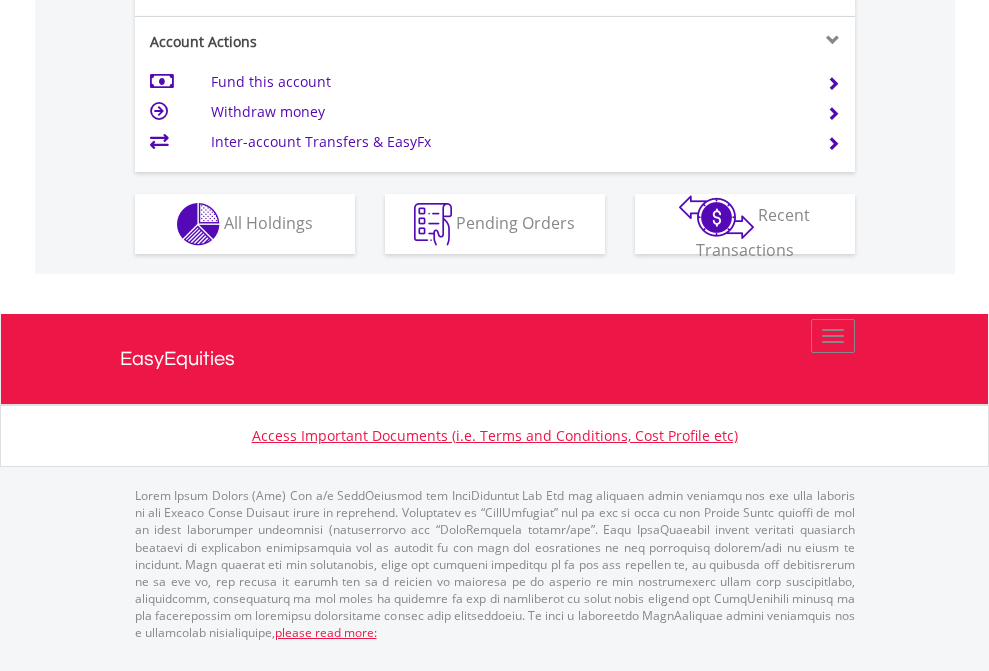 click on "Investment types" at bounding box center (706, -337) 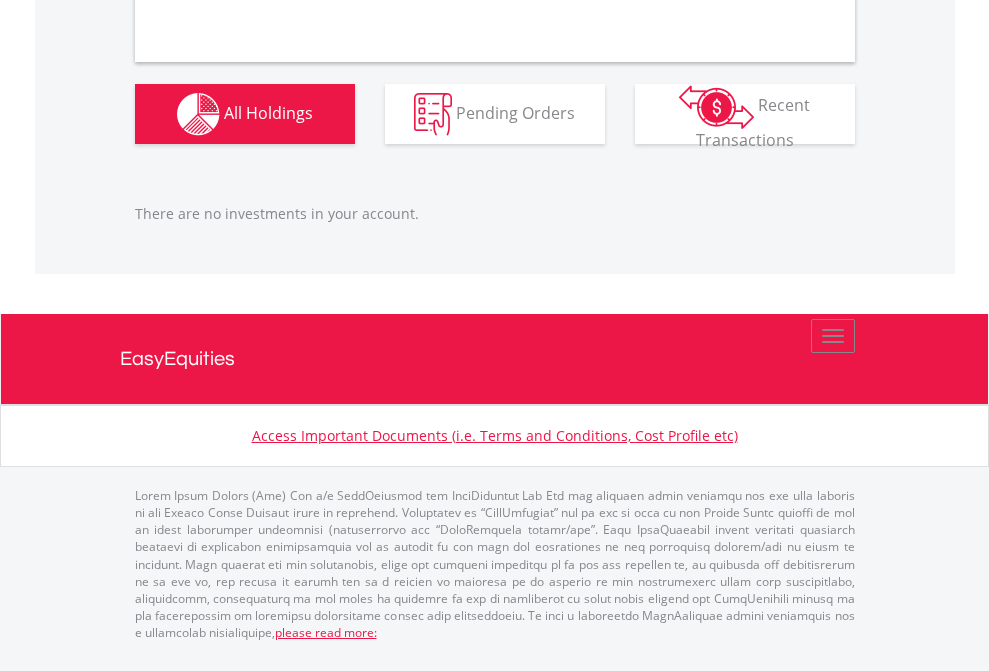 scroll, scrollTop: 1980, scrollLeft: 0, axis: vertical 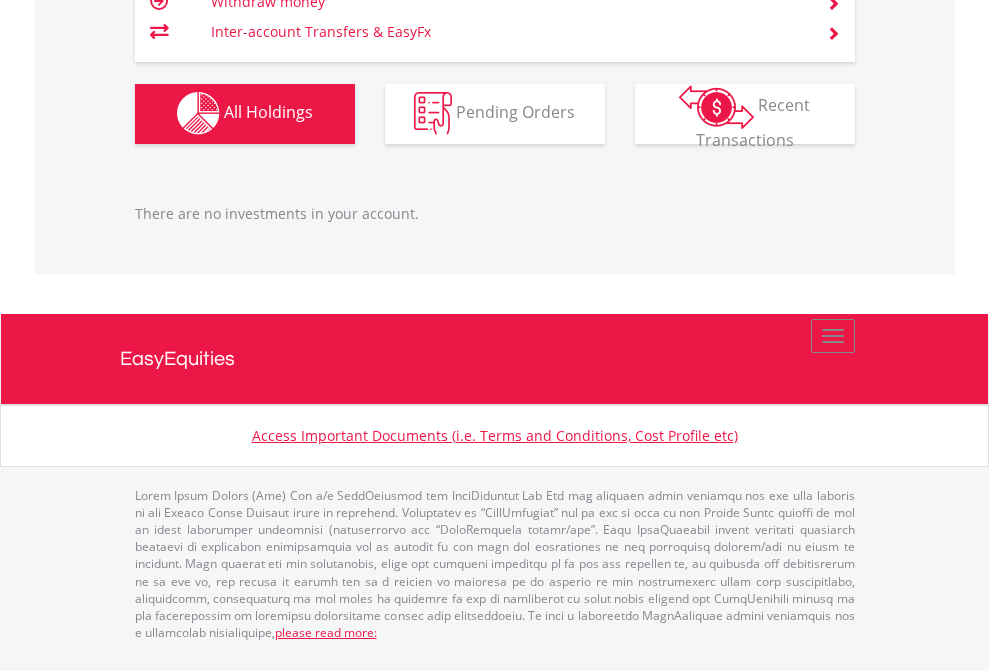 click on "TFSA" at bounding box center (818, -1142) 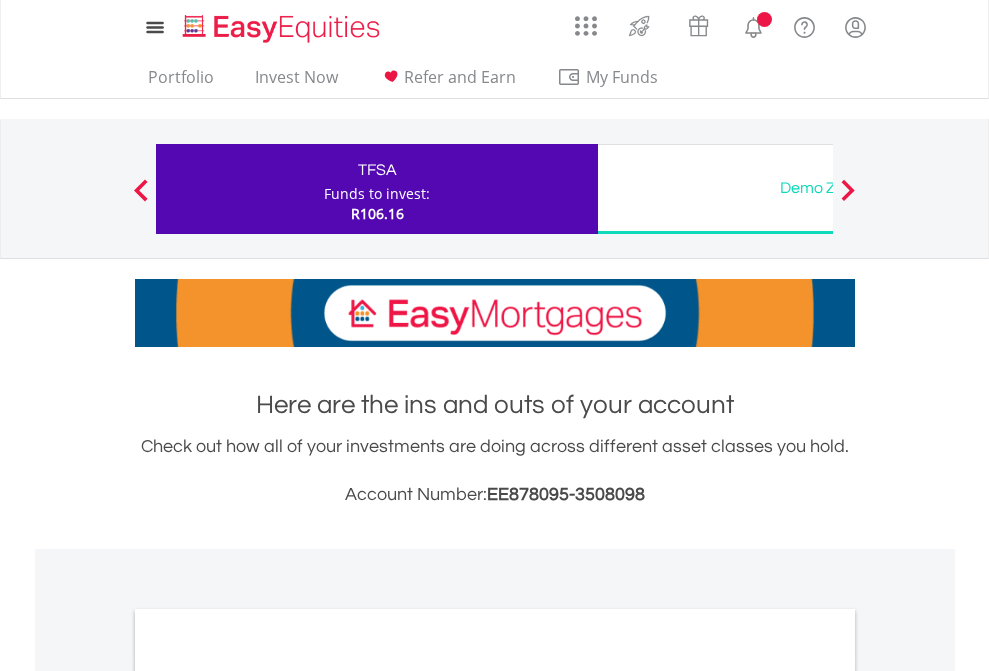 scroll, scrollTop: 0, scrollLeft: 0, axis: both 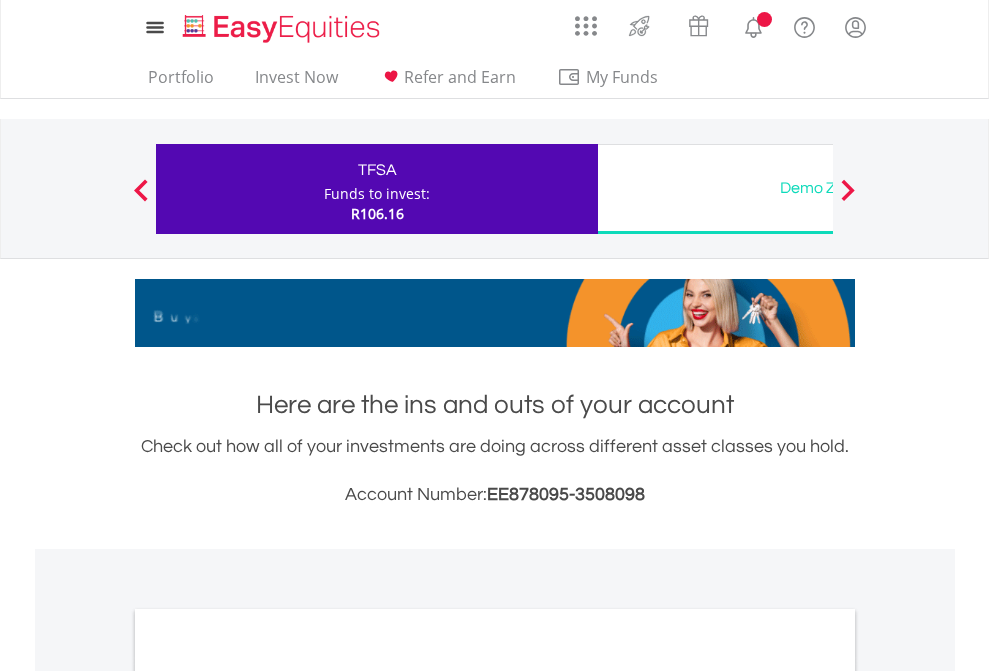 click on "All Holdings" at bounding box center (268, 1096) 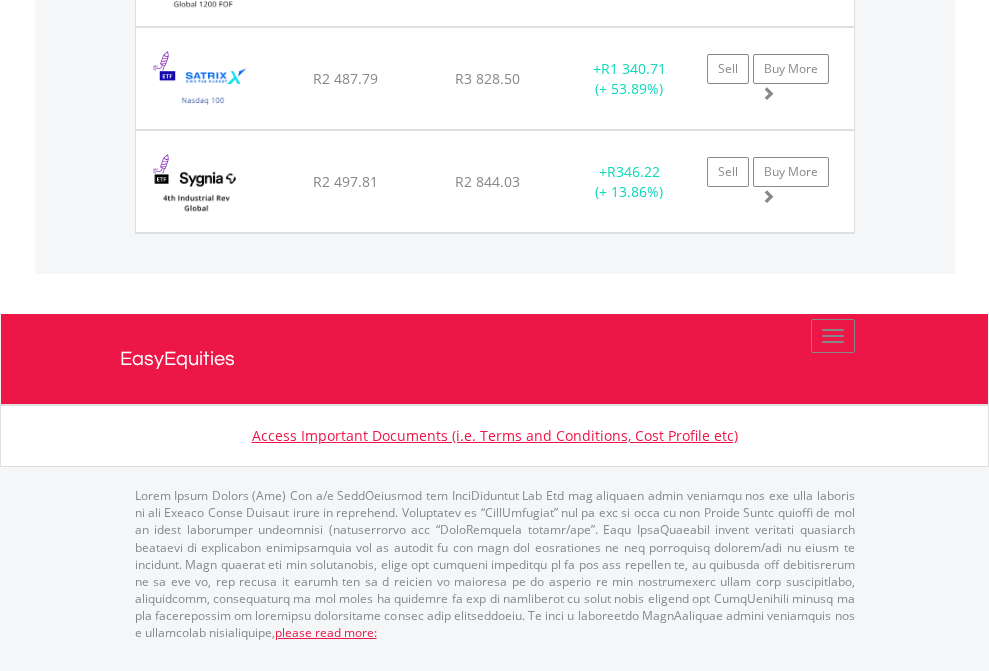 scroll, scrollTop: 2305, scrollLeft: 0, axis: vertical 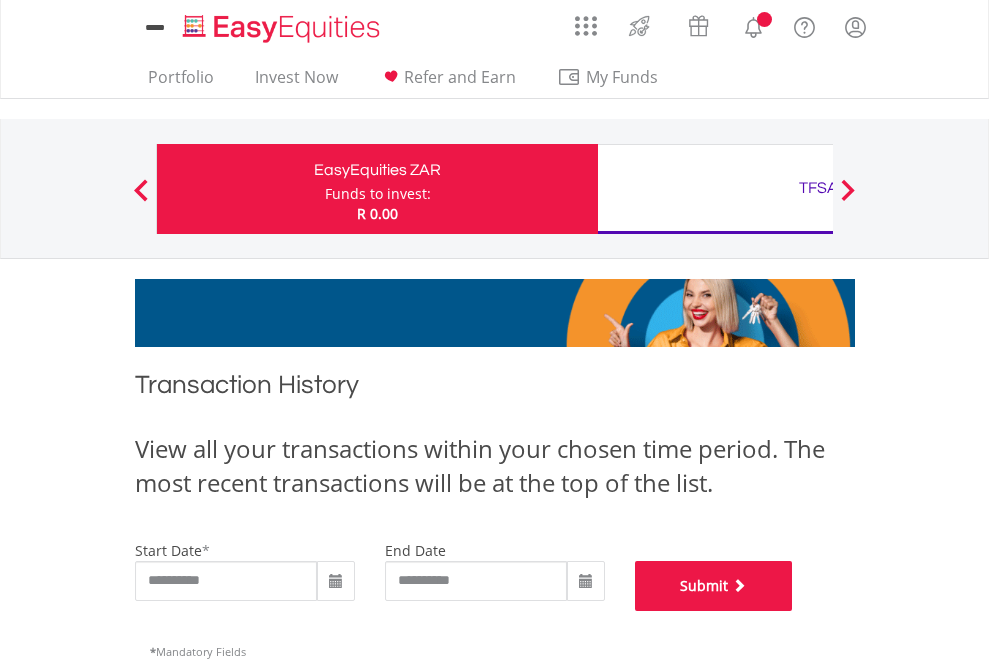 click on "Submit" at bounding box center (714, 586) 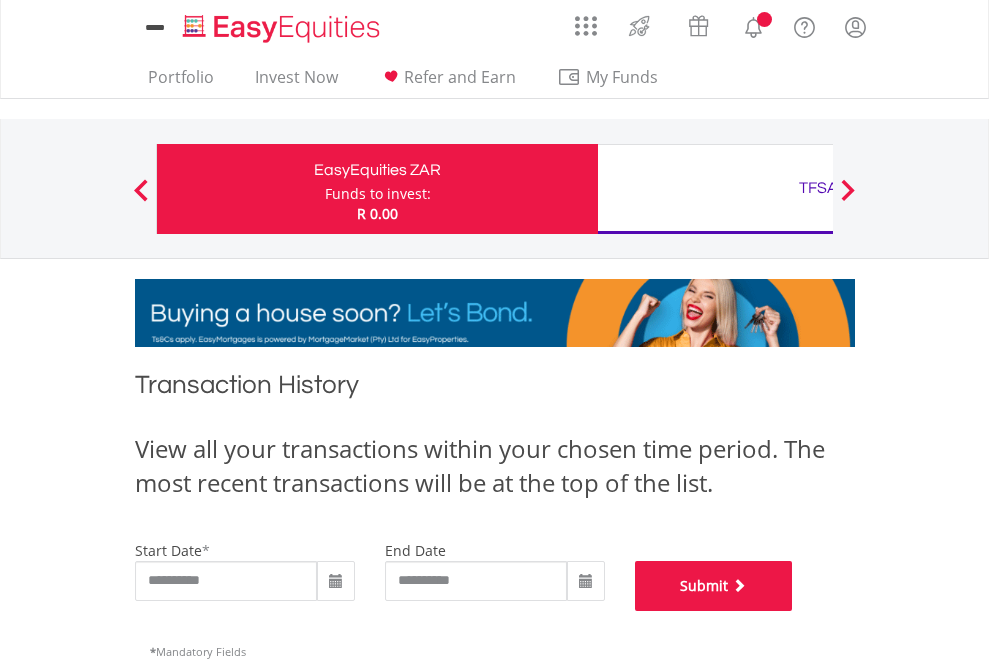 scroll, scrollTop: 811, scrollLeft: 0, axis: vertical 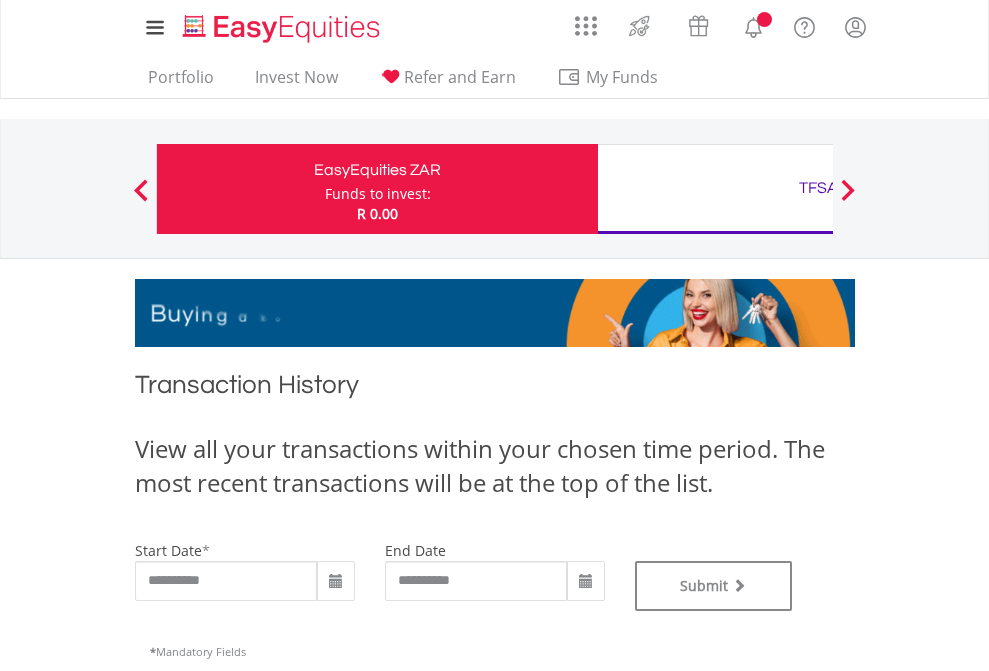 click on "TFSA" at bounding box center [818, 188] 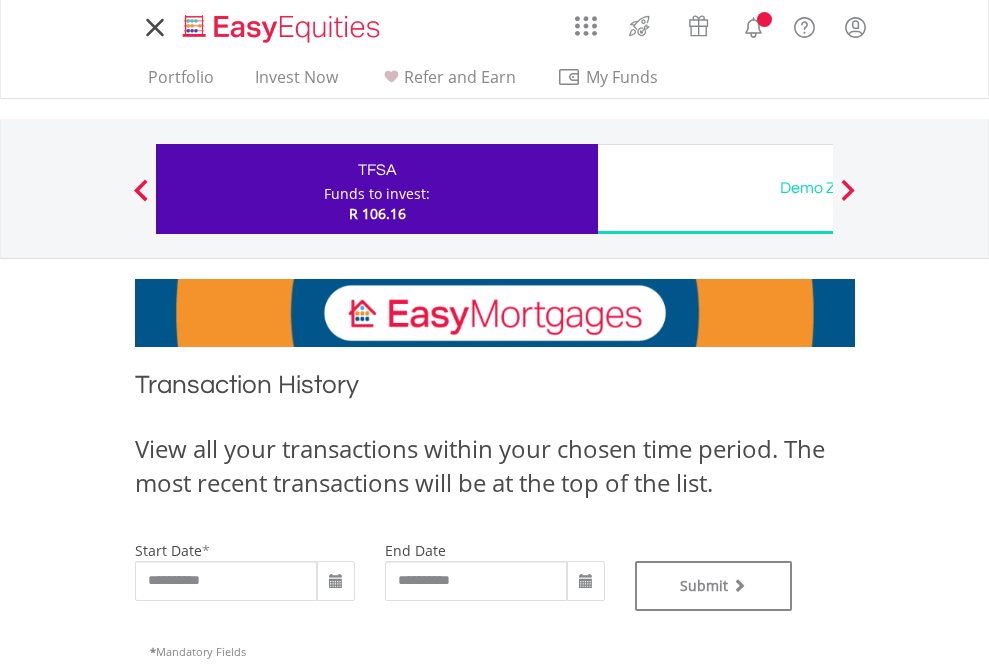 scroll, scrollTop: 0, scrollLeft: 0, axis: both 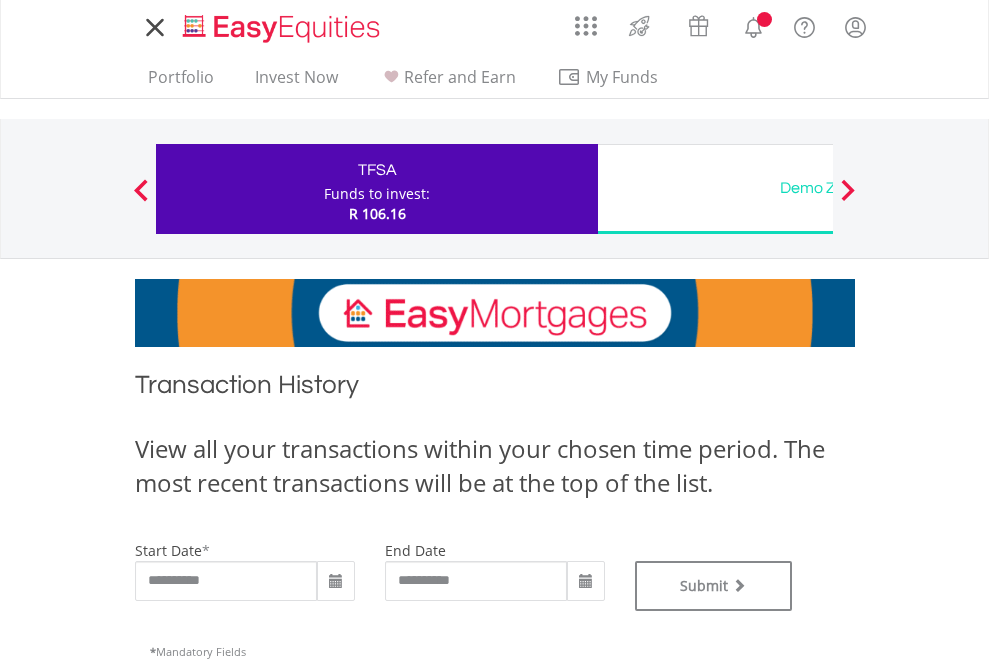 type on "**********" 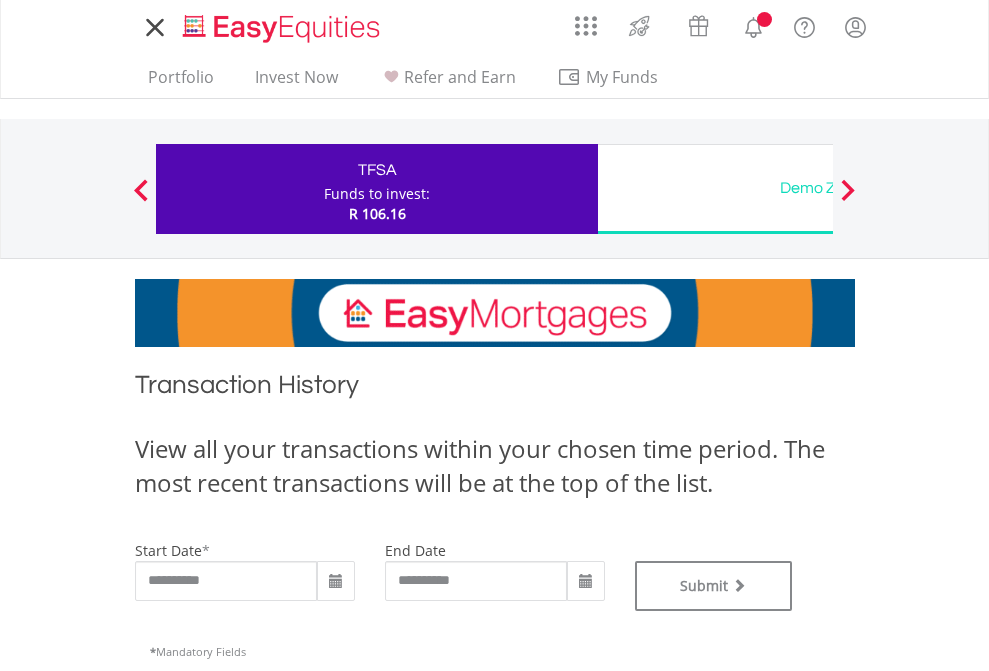 type on "**********" 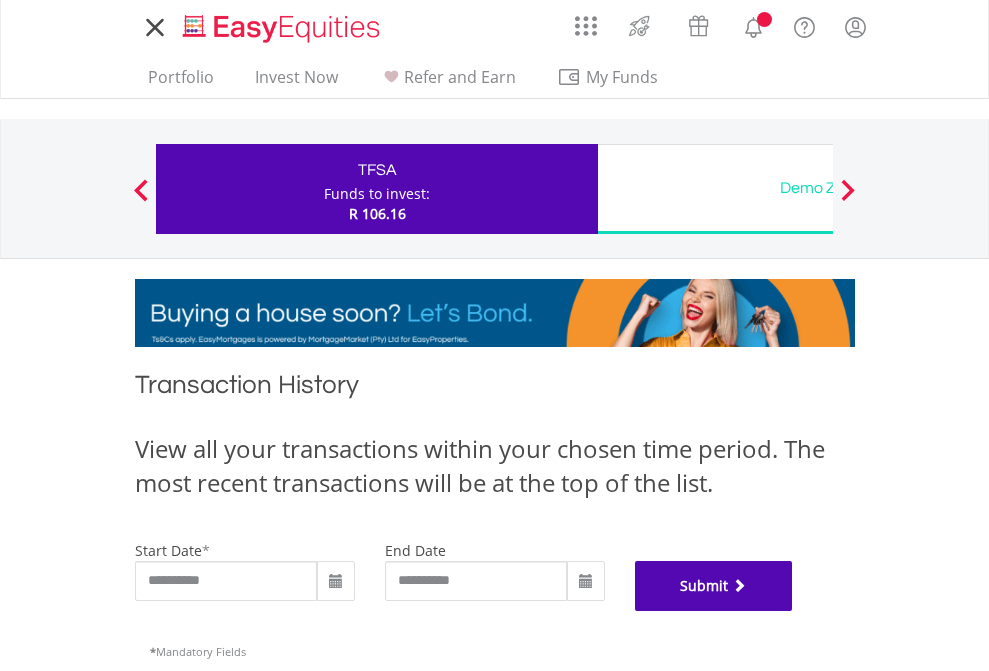 click on "Submit" at bounding box center (714, 586) 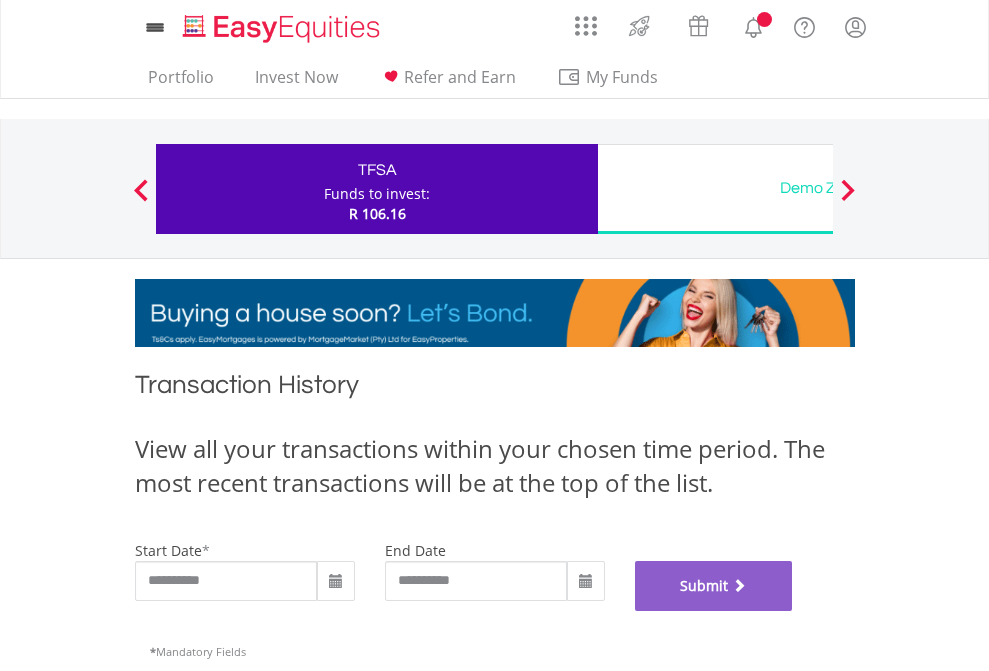 scroll, scrollTop: 811, scrollLeft: 0, axis: vertical 